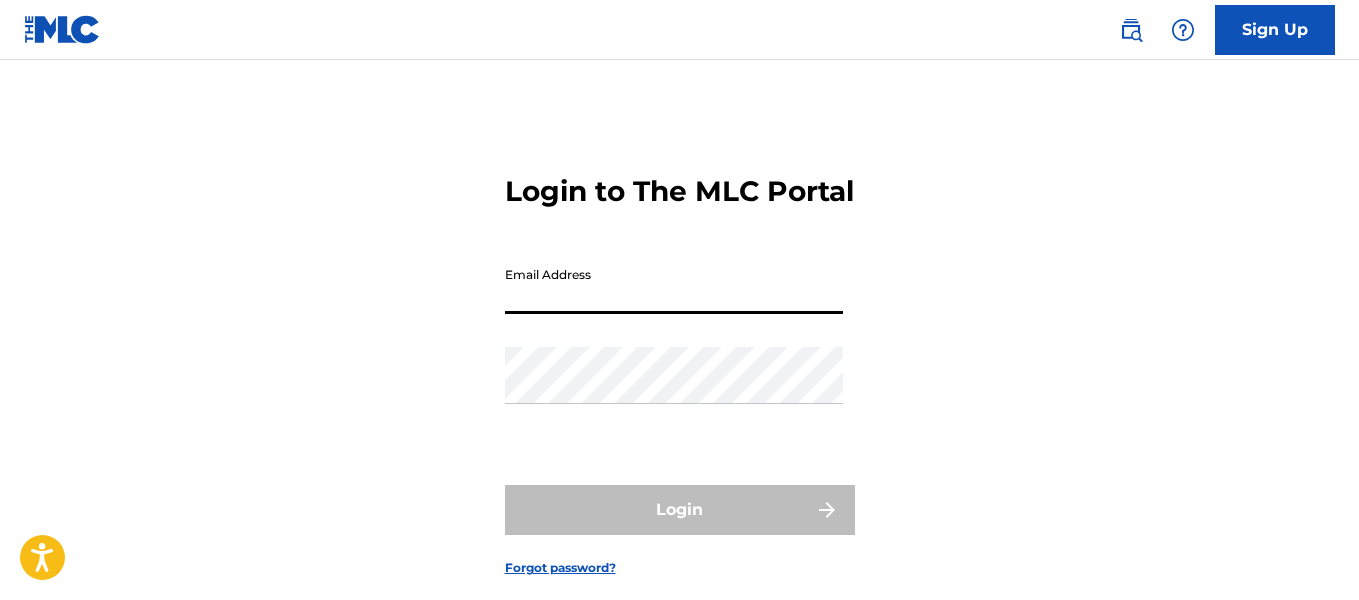 scroll, scrollTop: 0, scrollLeft: 0, axis: both 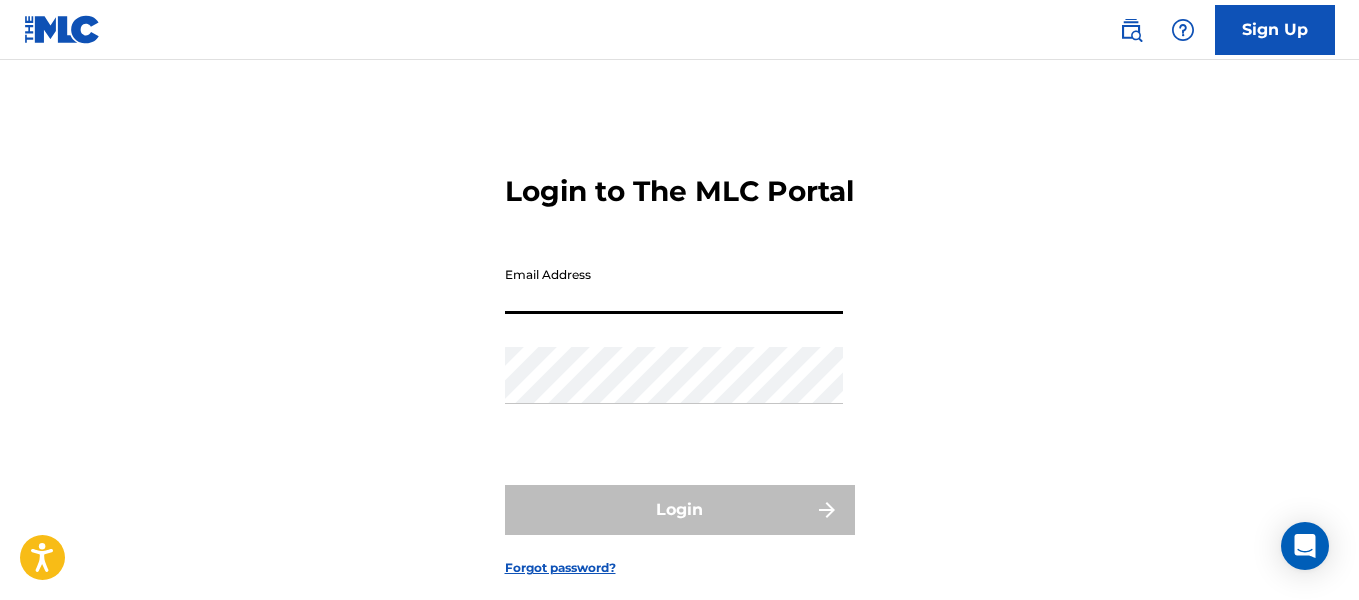 type on "[EMAIL_ADDRESS][DOMAIN_NAME]" 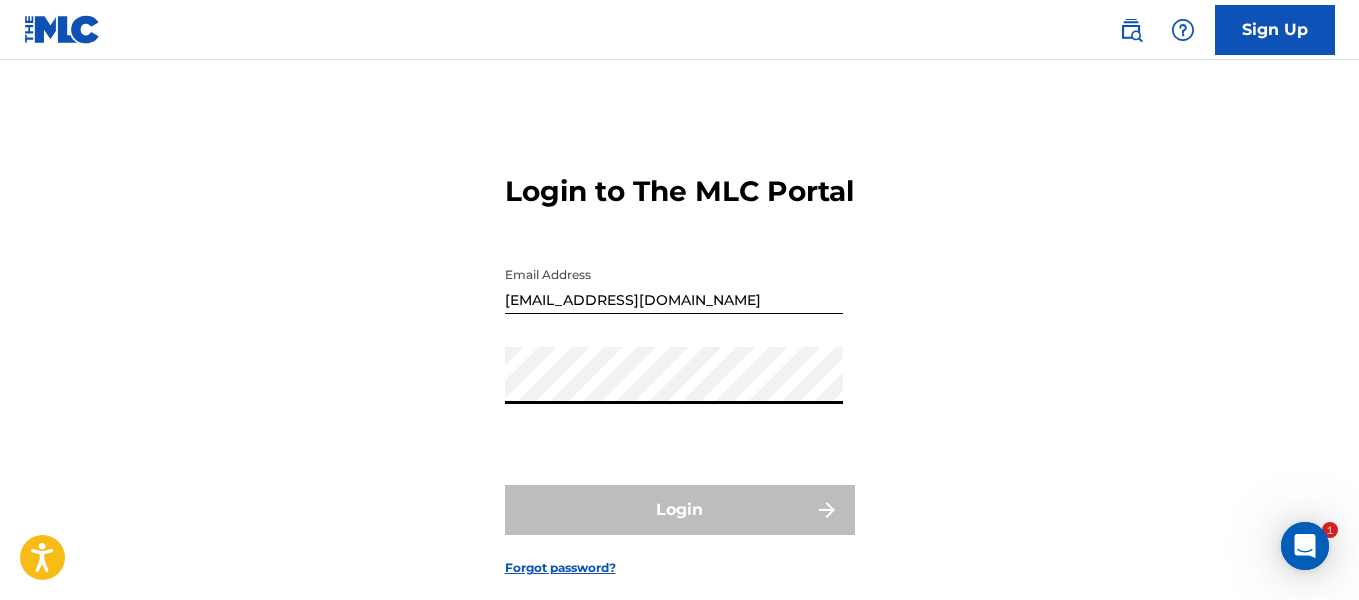 scroll, scrollTop: 0, scrollLeft: 0, axis: both 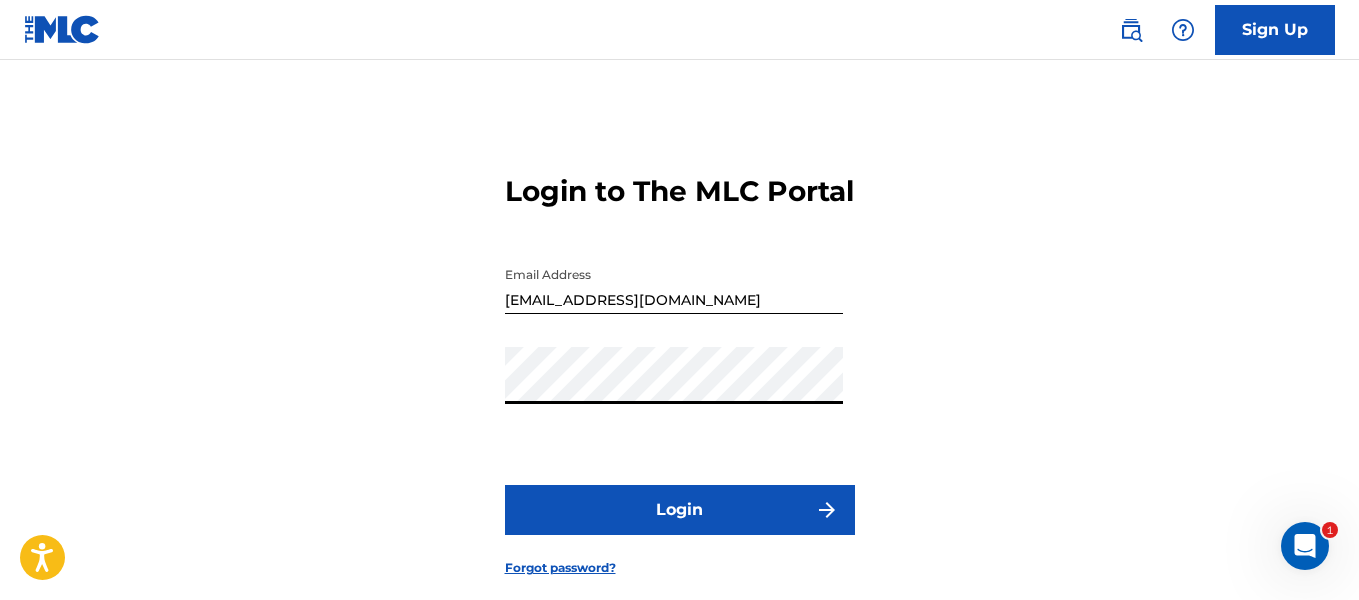 click on "Login" at bounding box center (680, 510) 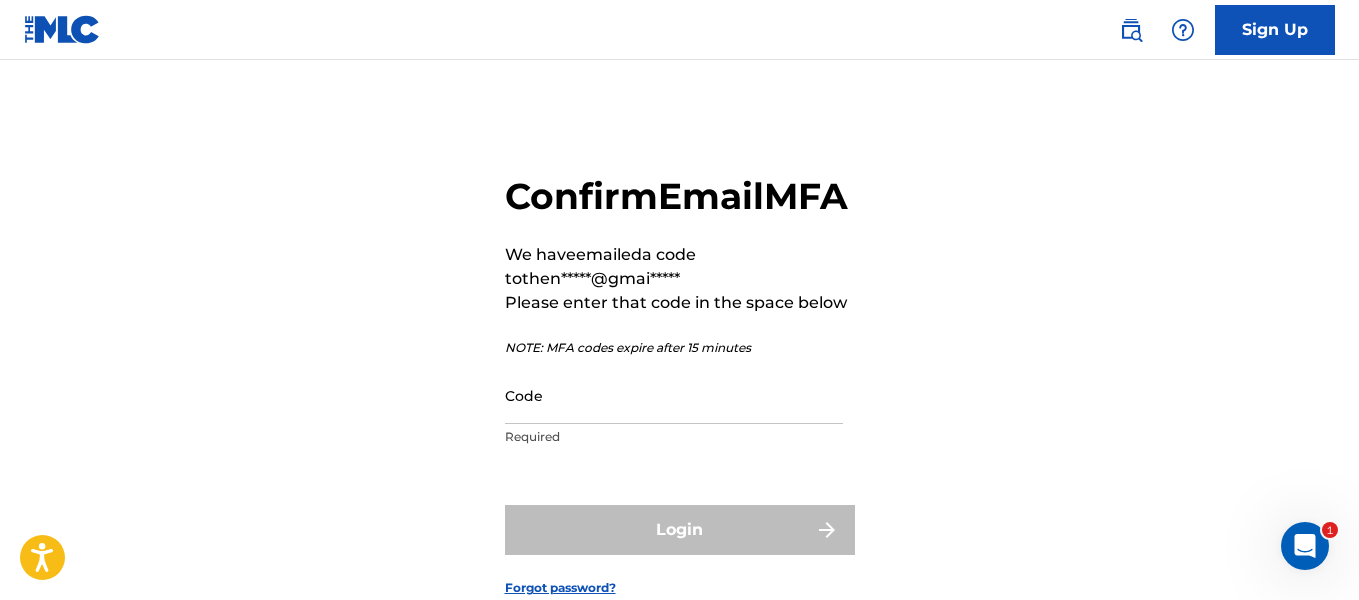 click on "Code" at bounding box center (674, 395) 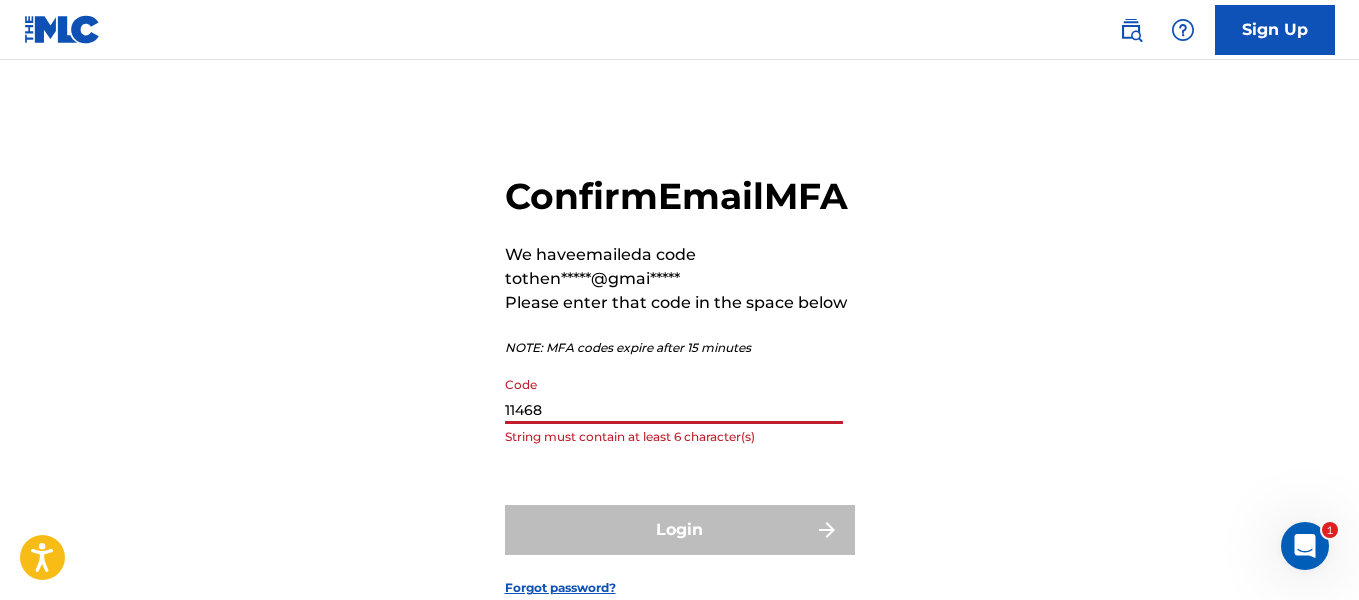 click on "11468" at bounding box center [674, 395] 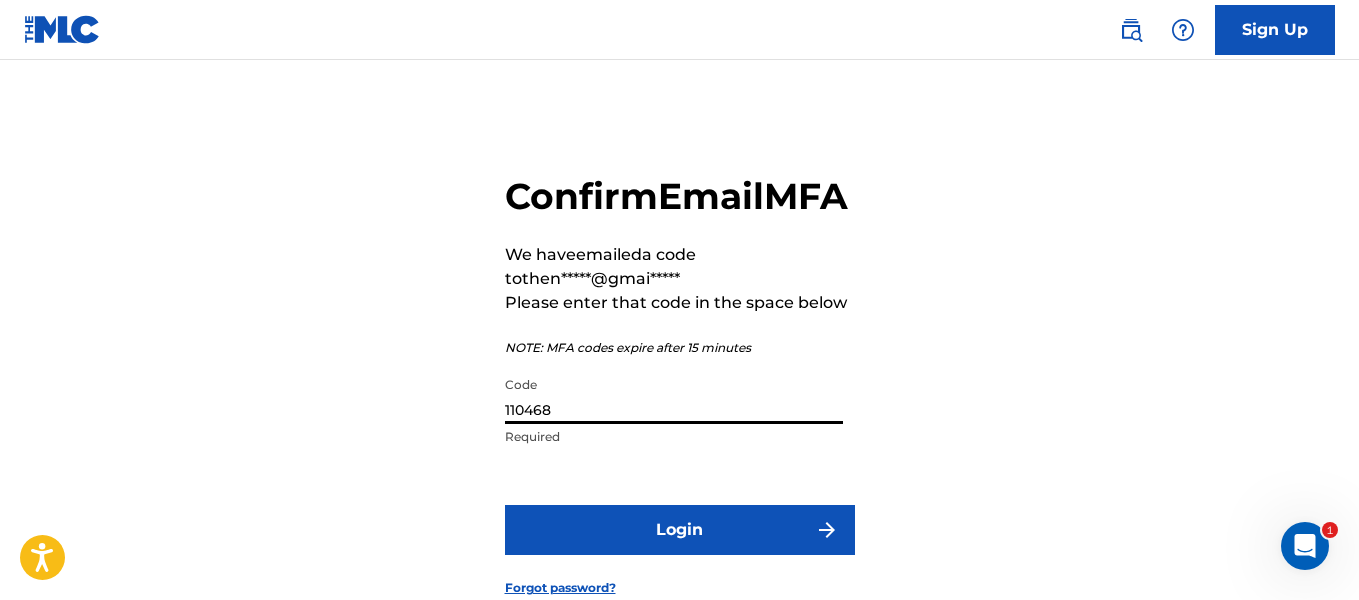 type on "110468" 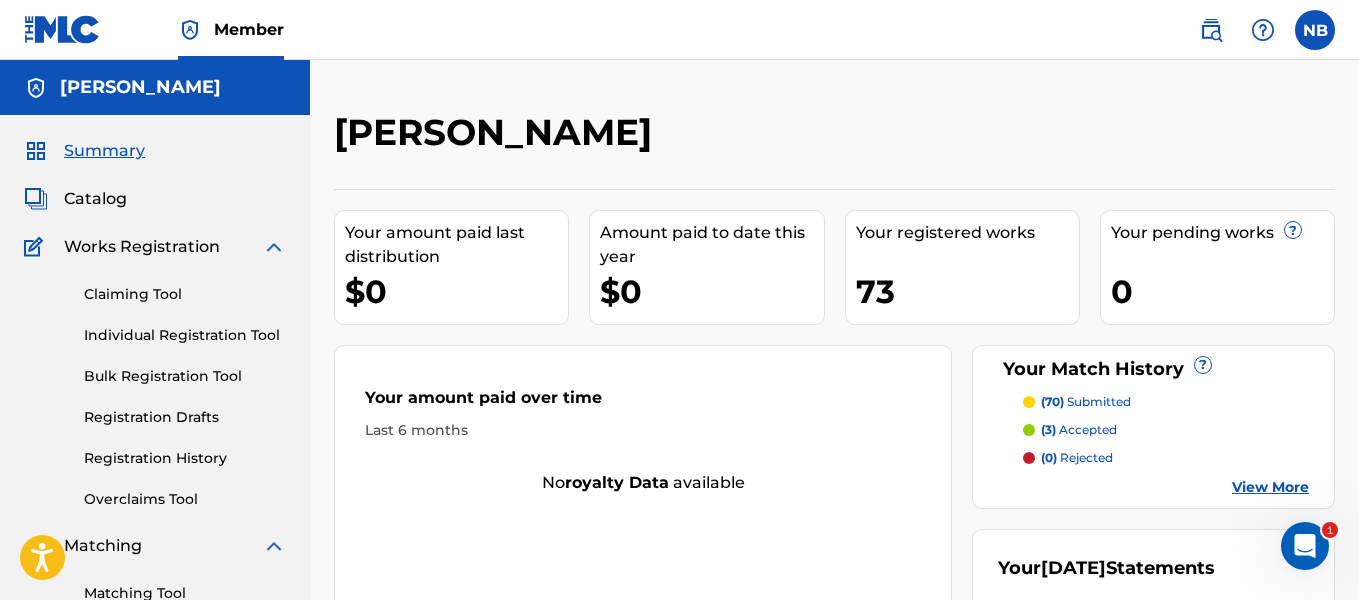 scroll, scrollTop: 0, scrollLeft: 0, axis: both 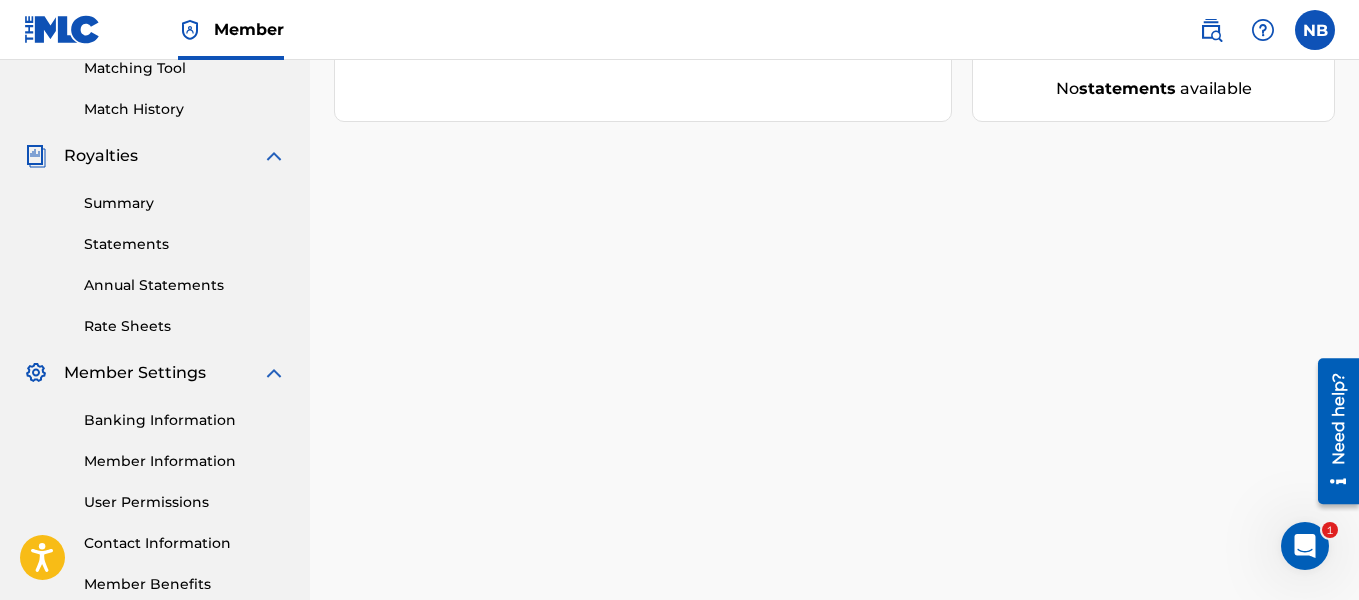 click 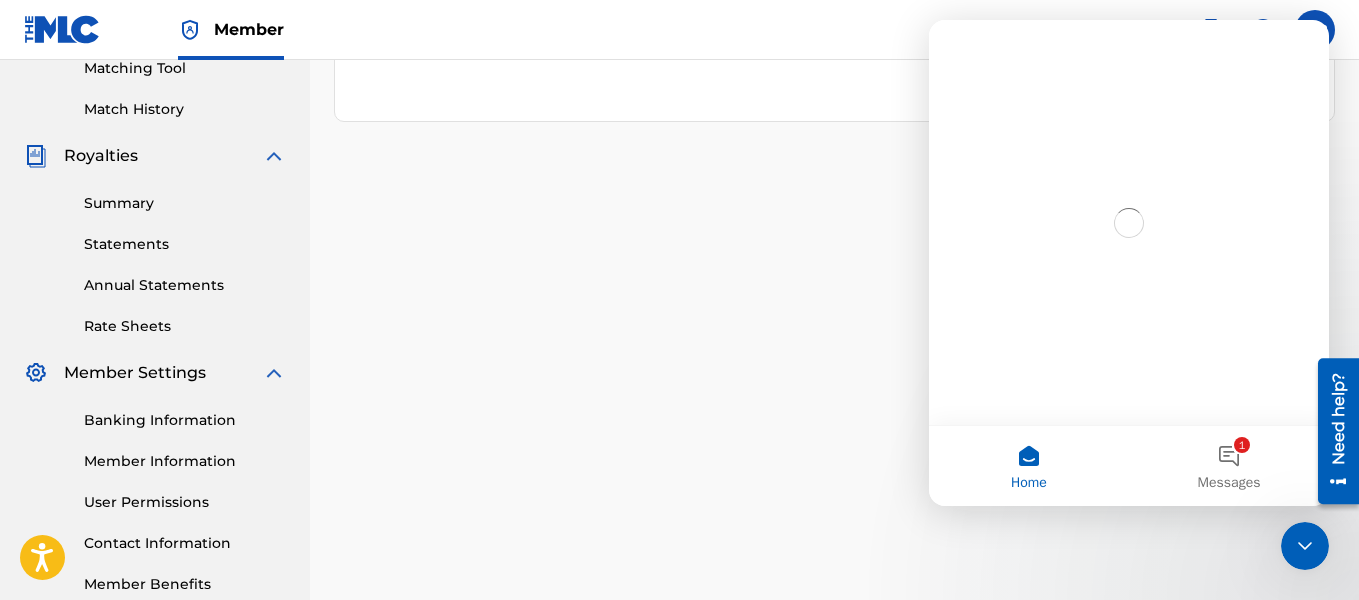 scroll, scrollTop: 0, scrollLeft: 0, axis: both 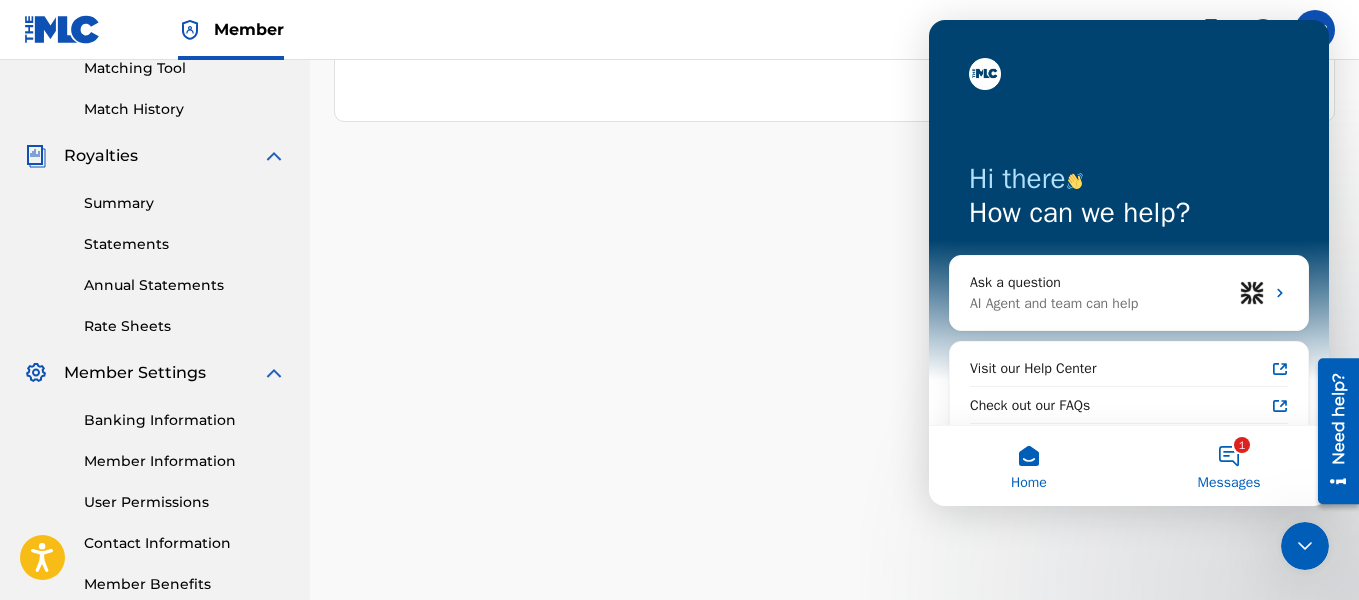 click on "1 Messages" at bounding box center (1229, 466) 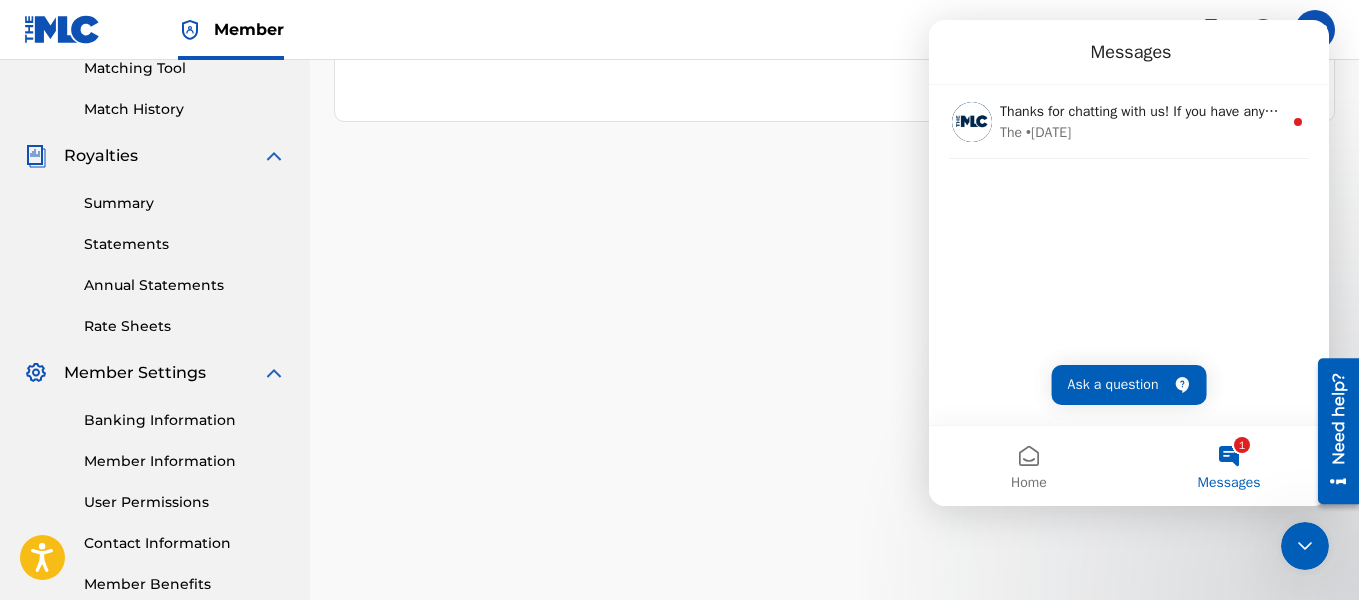 click on "[PERSON_NAME] Your amount paid last distribution   $0 Amount paid to date this year   $0 Your registered works   73 Your pending works   ? 0 Your Match History ? (70)   submitted (3)   accepted (0)   rejected View More Your amount paid over time Last 6 months No  royalty data   available Your  [DATE]  Statements No  statements   available" at bounding box center [834, 102] 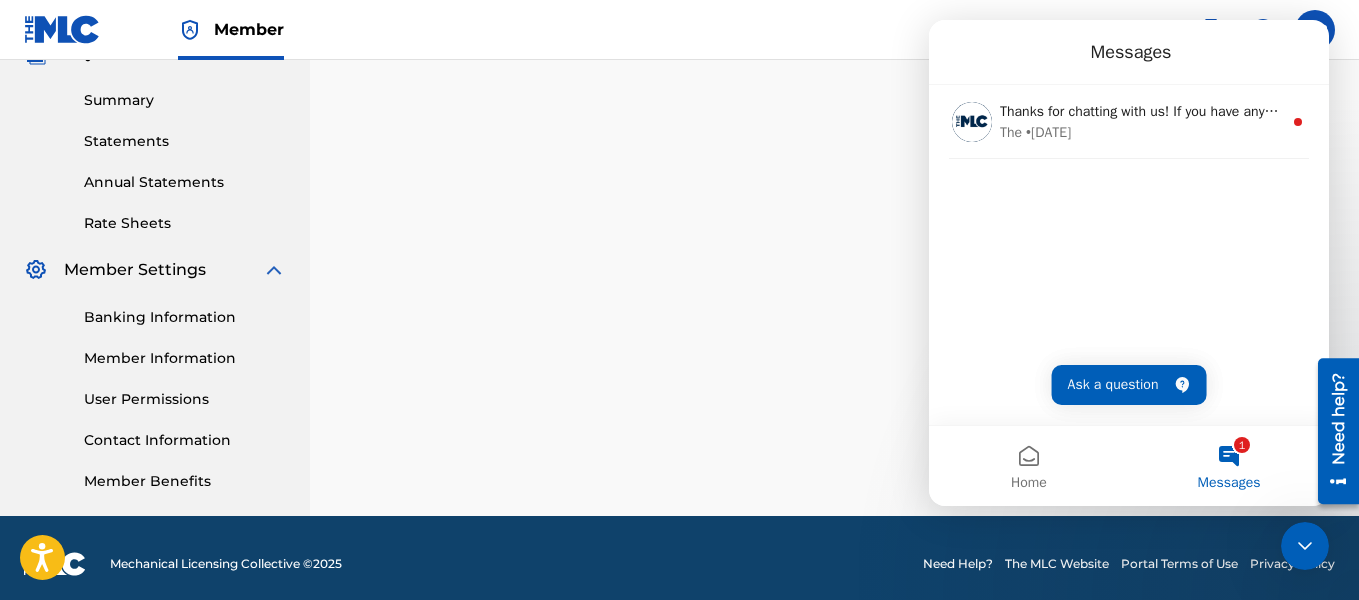 scroll, scrollTop: 640, scrollLeft: 0, axis: vertical 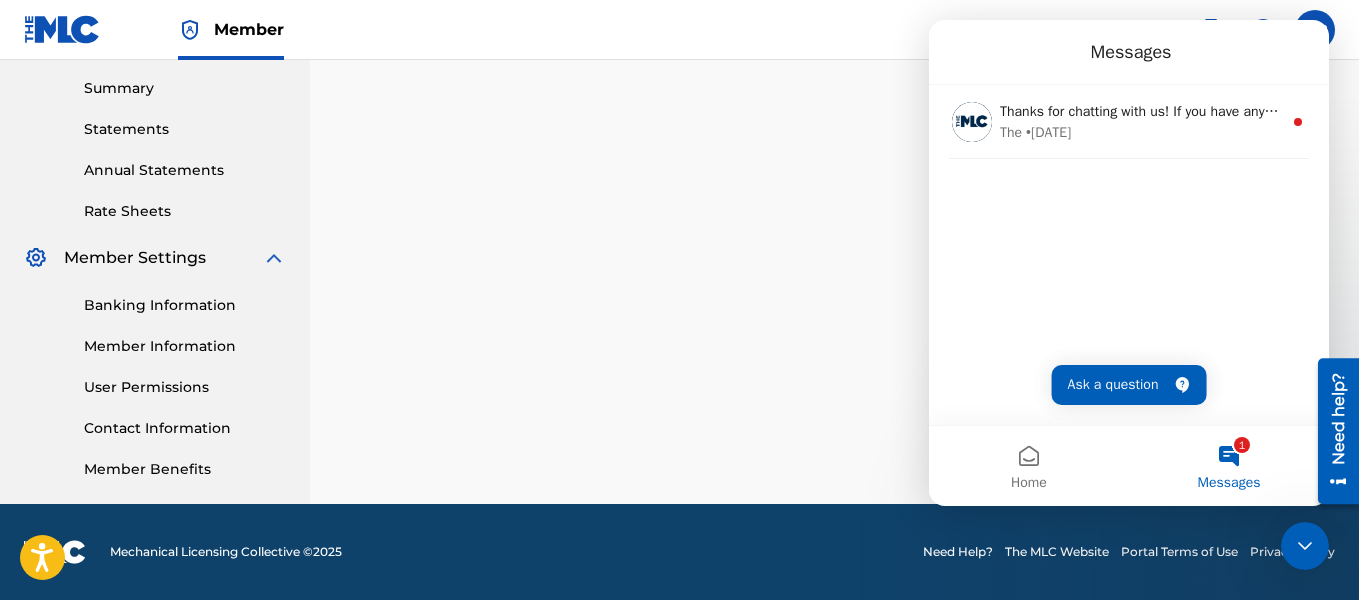 click on "Contact Information" at bounding box center [185, 428] 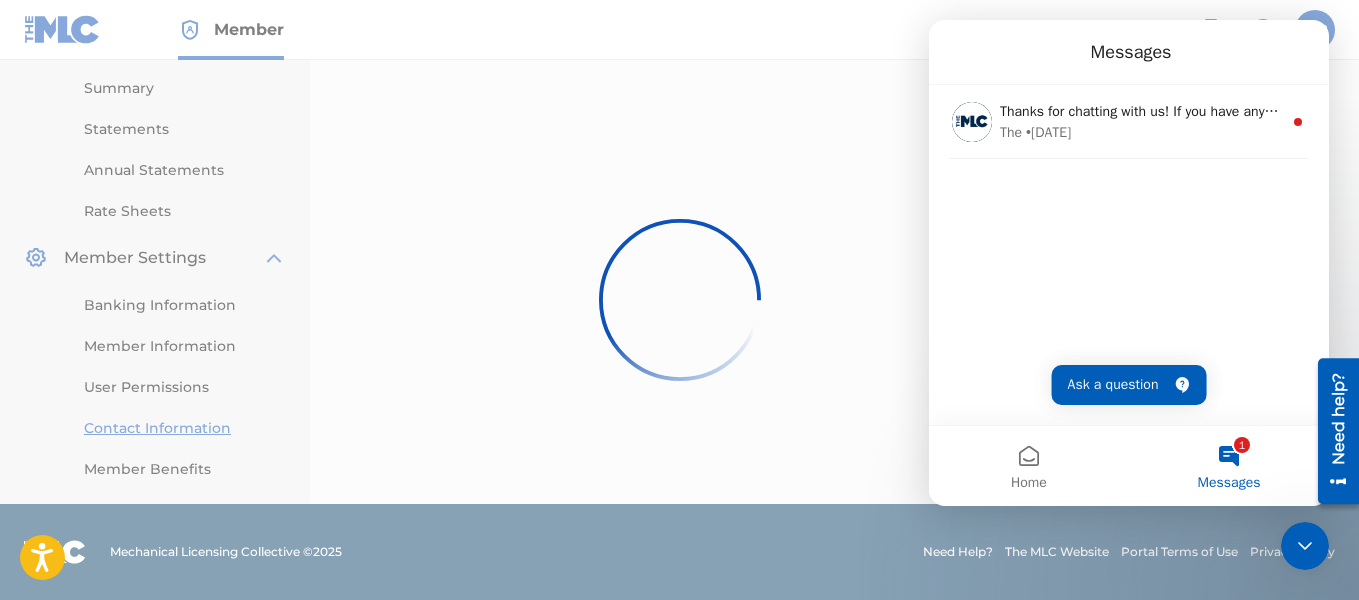 scroll, scrollTop: 0, scrollLeft: 0, axis: both 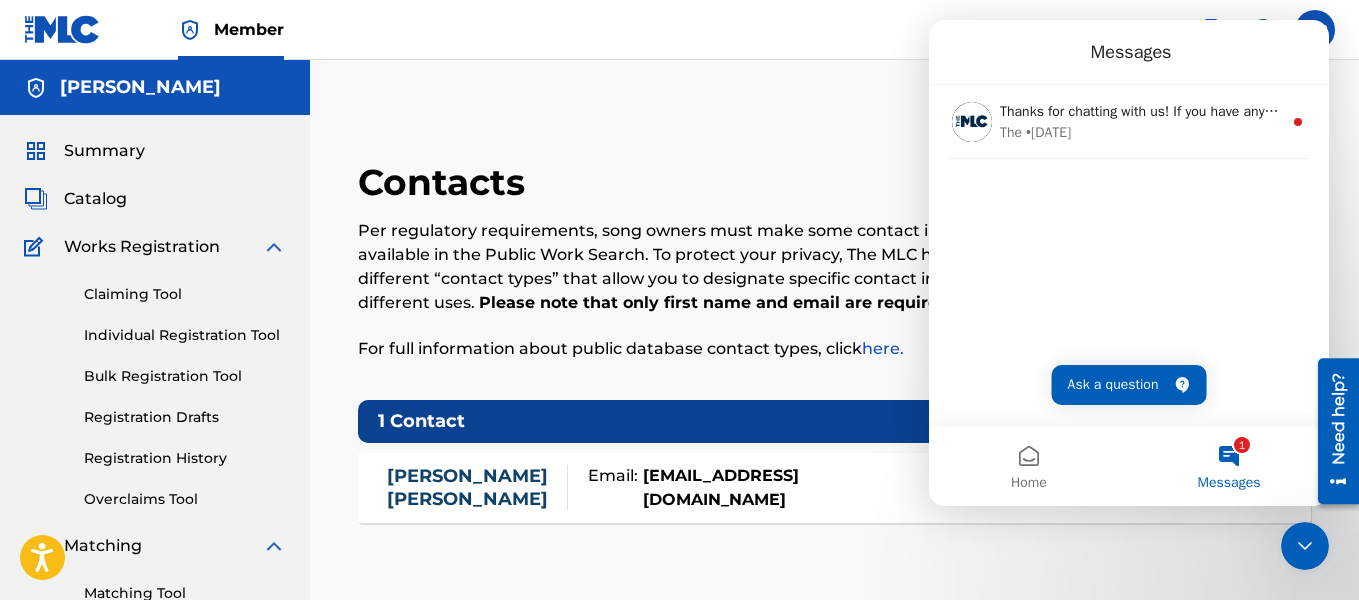 click on "Contacts Per regulatory requirements, song owners must make some contact information available in the Public Work Search. To protect your privacy, The MLC has added three different “contact types” that allow you to designate specific contact information for different uses.    Please note that only first name and email are required. For full information about public database contact types, click  here. Add Contact 1   Contact [PERSON_NAME] Email:  [EMAIL_ADDRESS][DOMAIN_NAME] Contact Type:   Public" at bounding box center [834, 627] 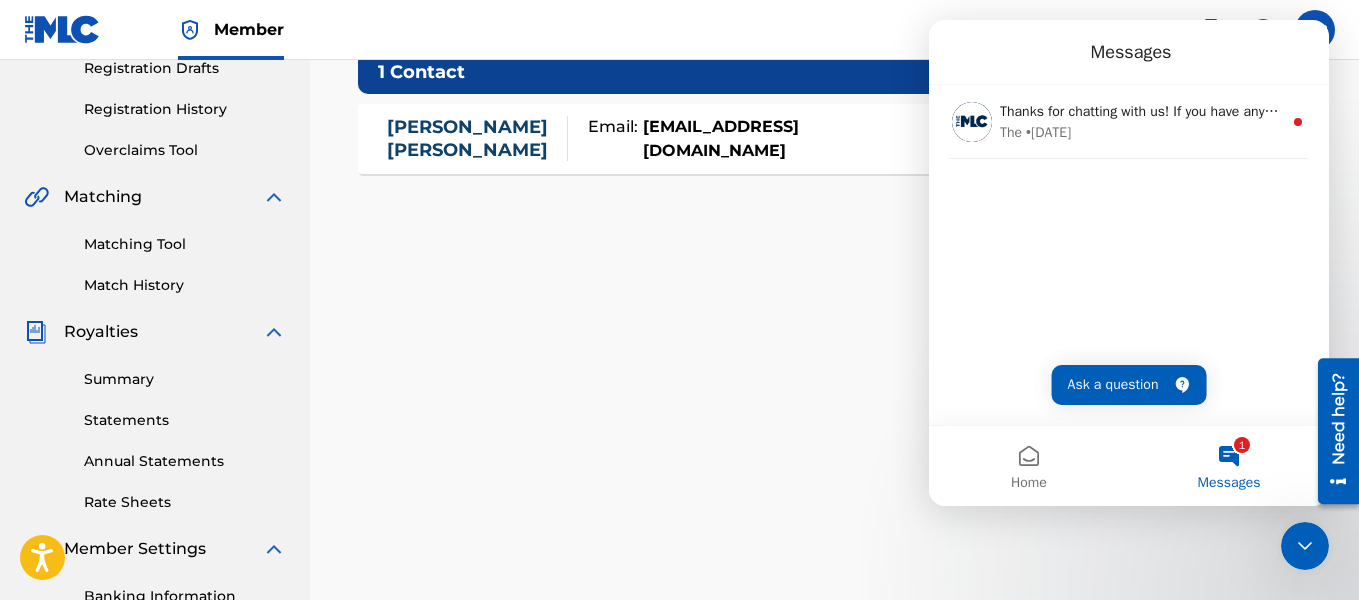 scroll, scrollTop: 372, scrollLeft: 0, axis: vertical 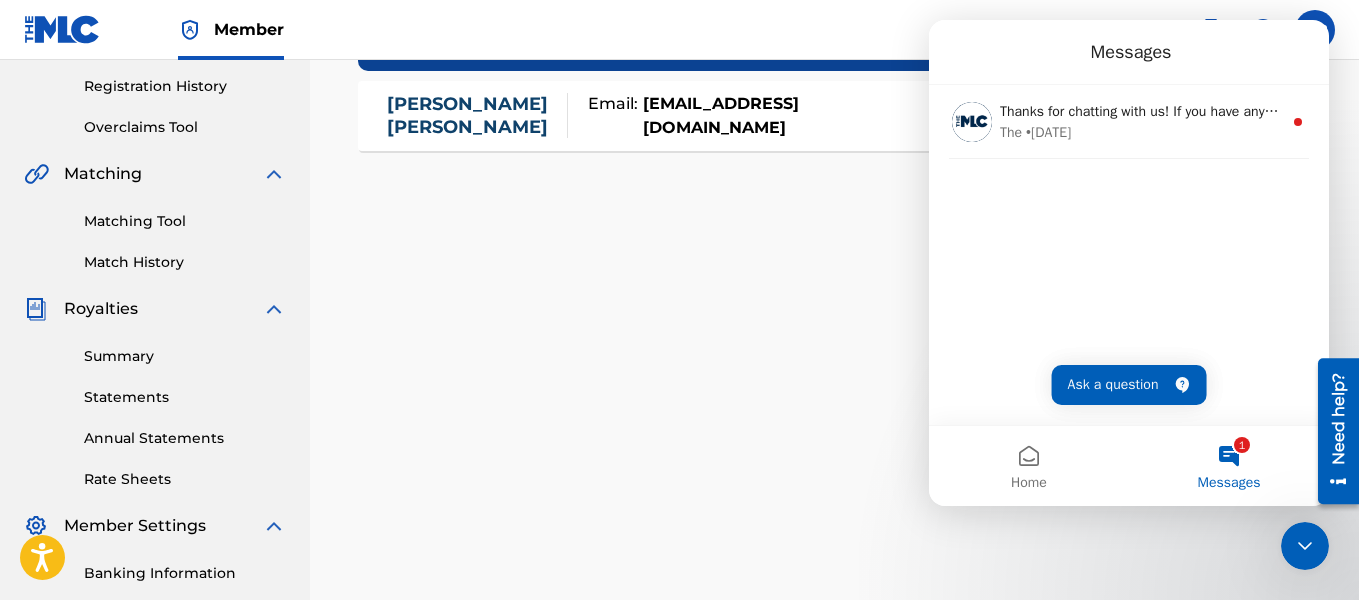 click on "Summary" at bounding box center (185, 356) 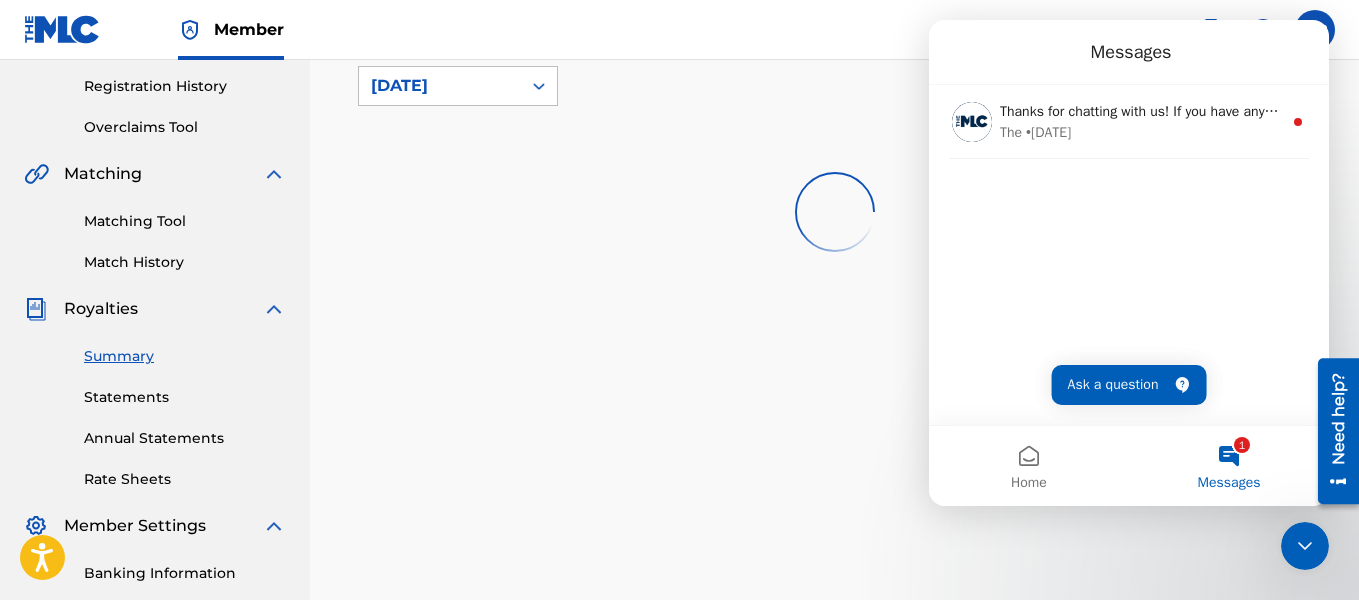 scroll, scrollTop: 0, scrollLeft: 0, axis: both 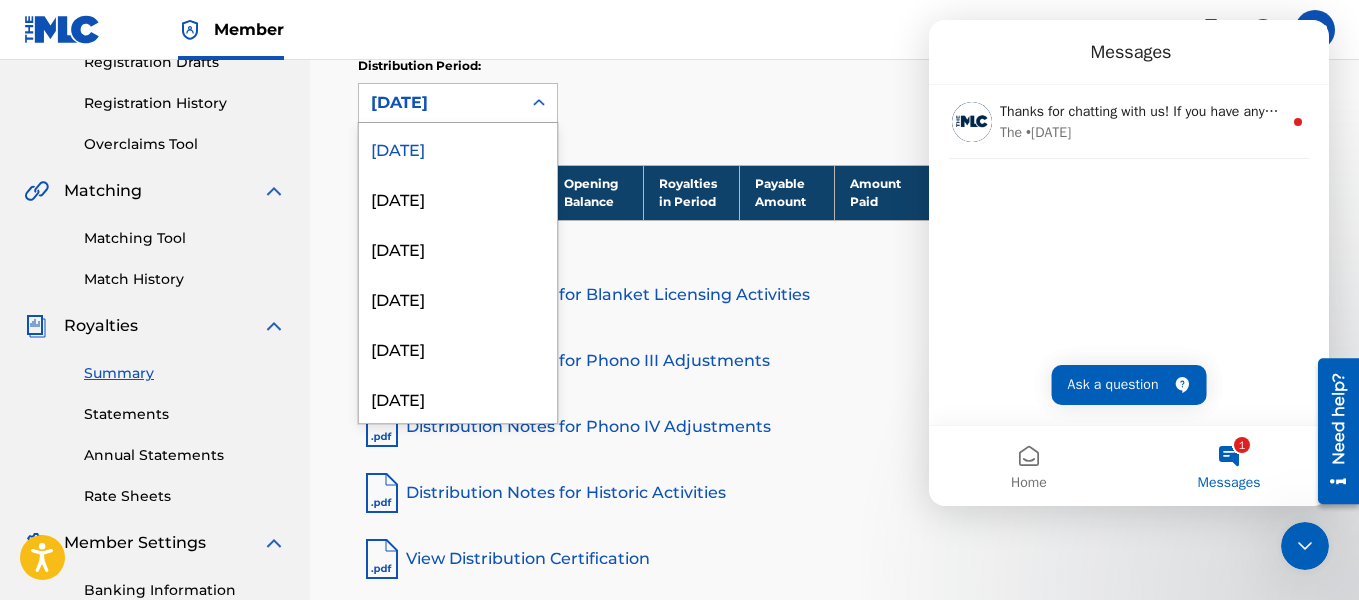 click 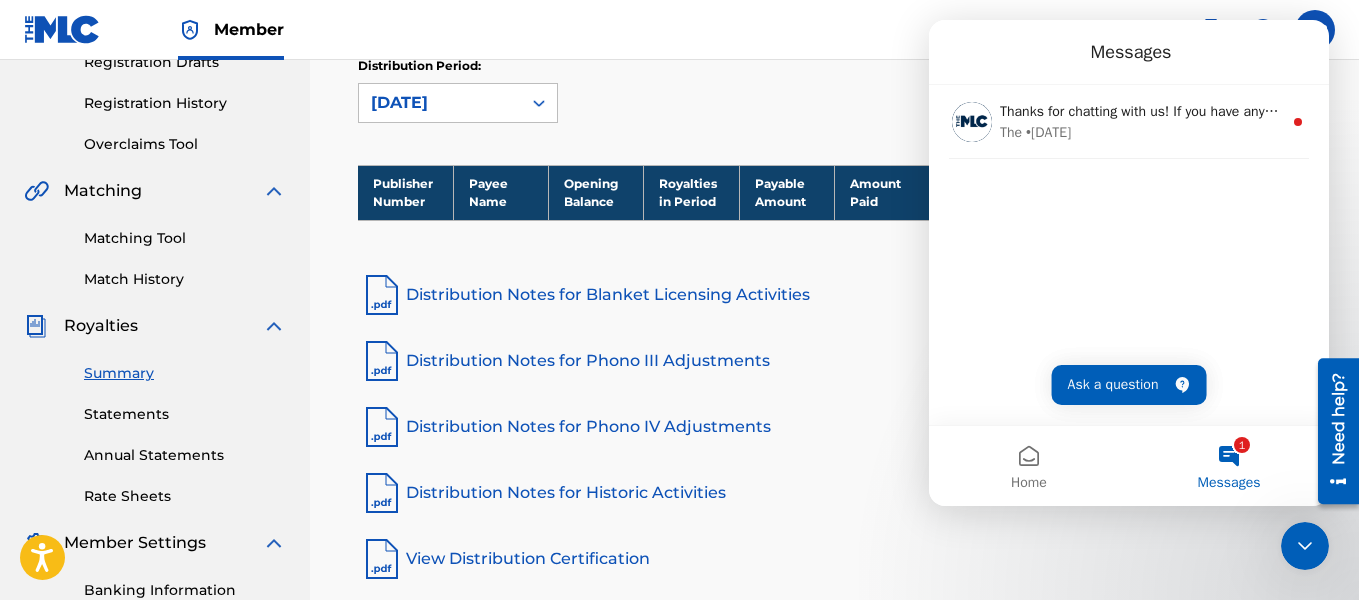 click on "Statements" at bounding box center [185, 414] 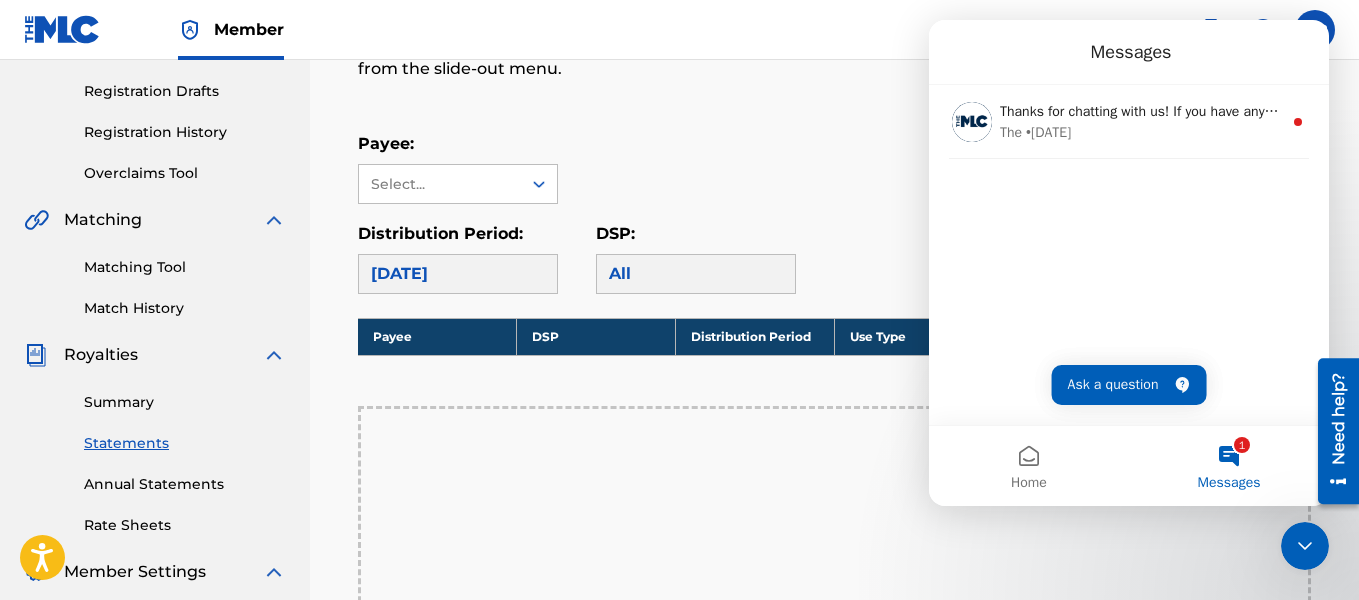 scroll, scrollTop: 331, scrollLeft: 0, axis: vertical 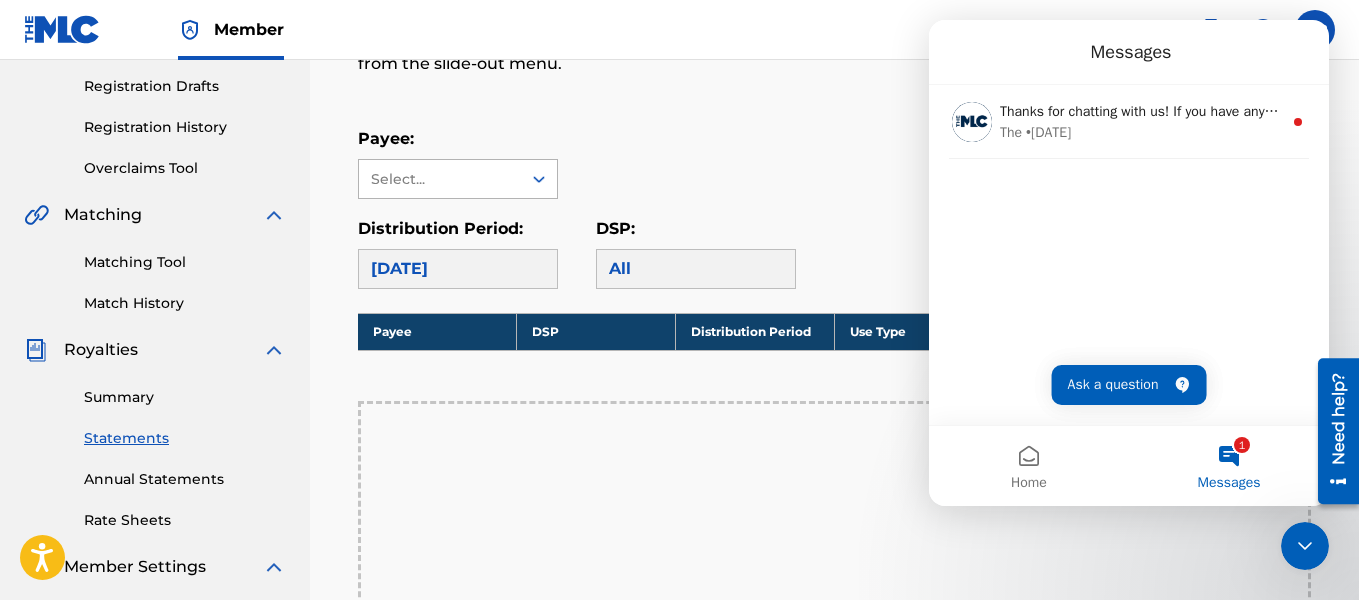 click 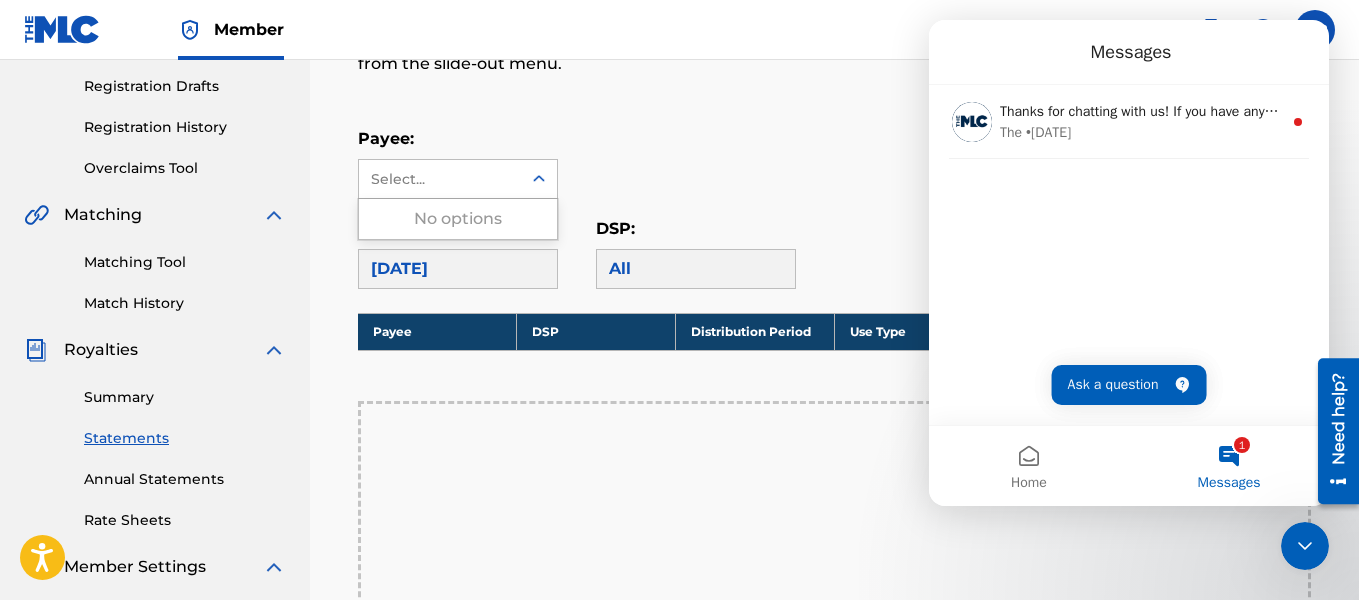 click on "Payee: Use Up and Down to choose options, press Enter to select the currently focused option, press Escape to exit the menu, press Tab to select the option and exit the menu. Select... No options" at bounding box center [834, 163] 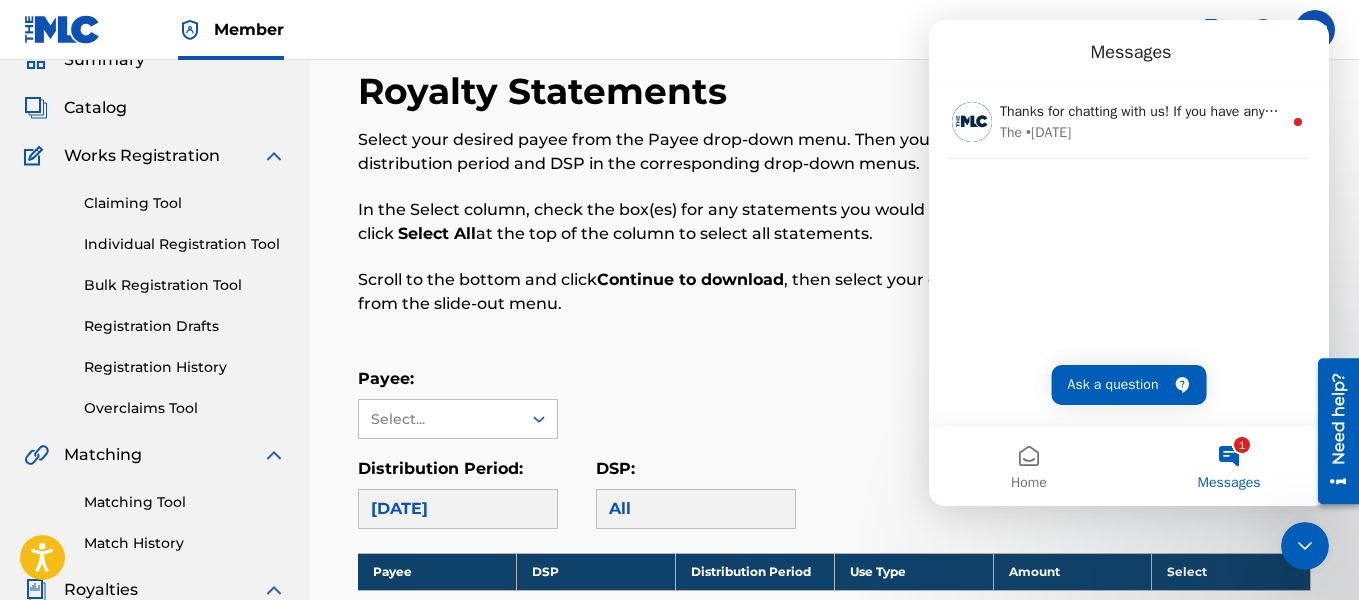 scroll, scrollTop: 3, scrollLeft: 0, axis: vertical 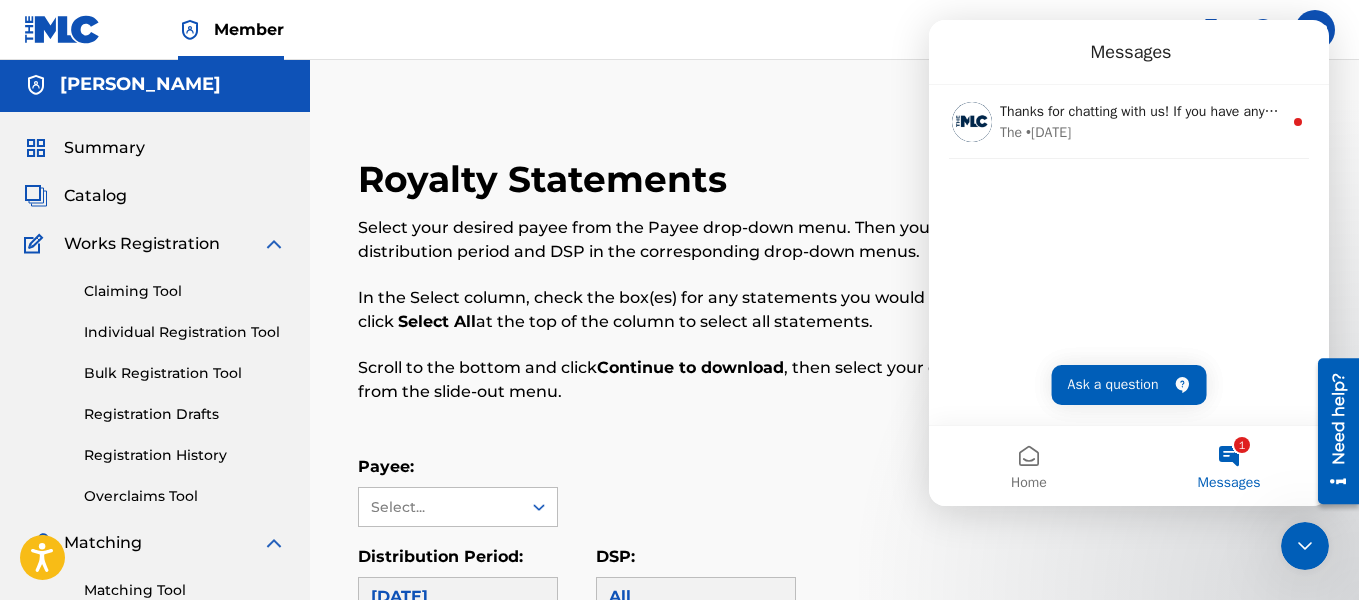 click on "Payee: Select..." at bounding box center [834, 491] 